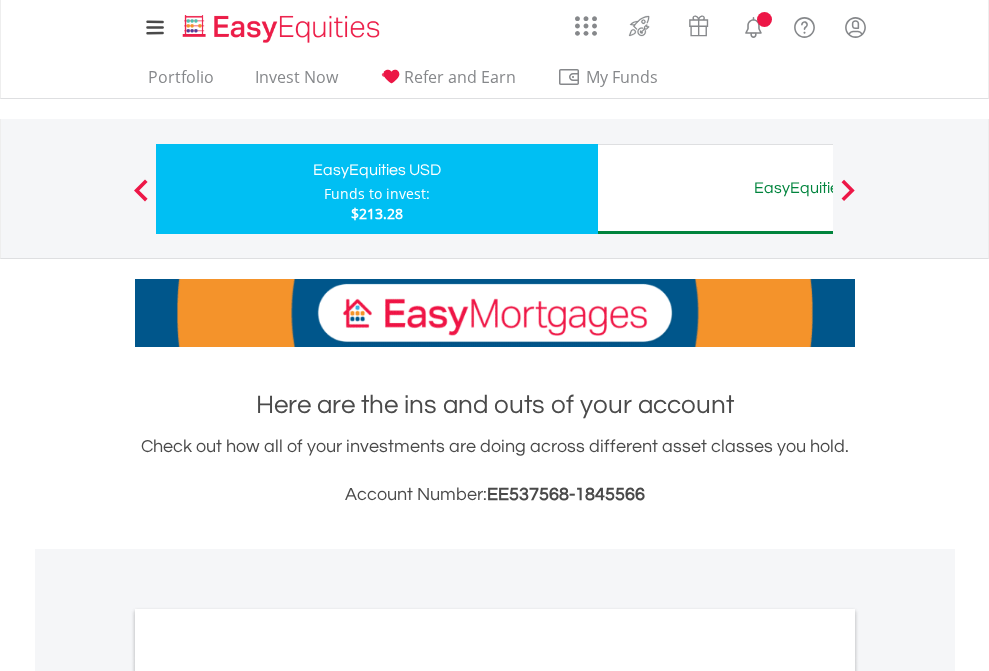 scroll, scrollTop: 0, scrollLeft: 0, axis: both 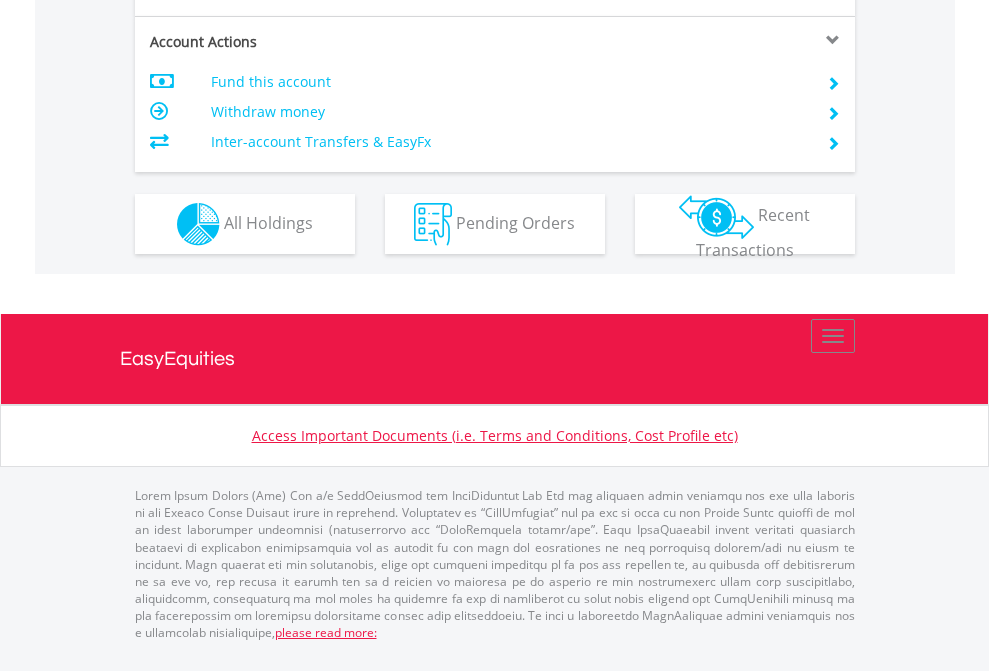click on "Investment types" at bounding box center (706, -337) 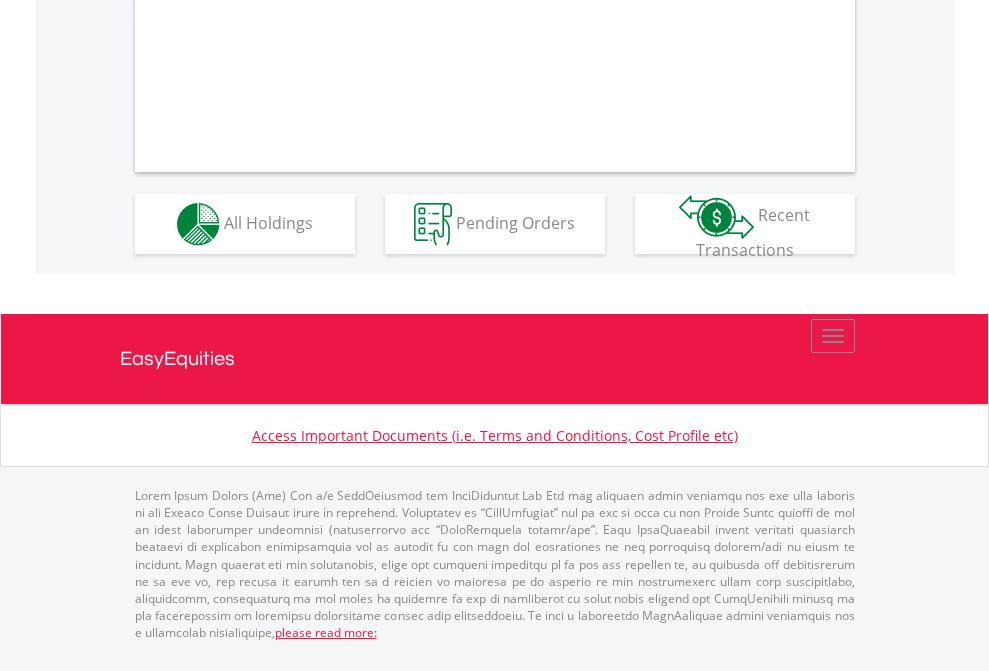scroll, scrollTop: 1870, scrollLeft: 0, axis: vertical 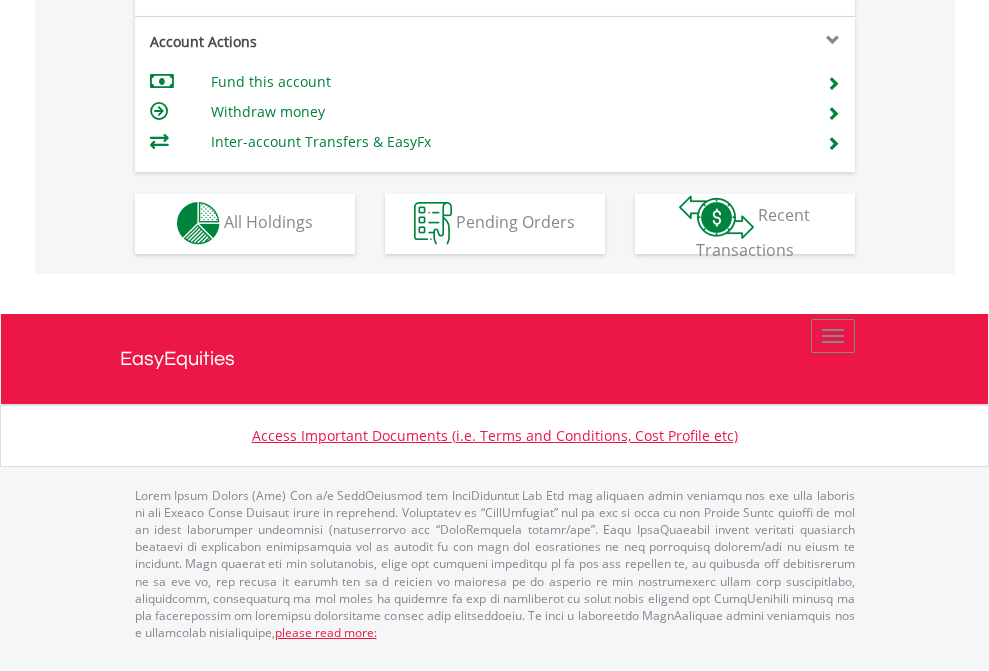 click on "Investment types" at bounding box center (706, -353) 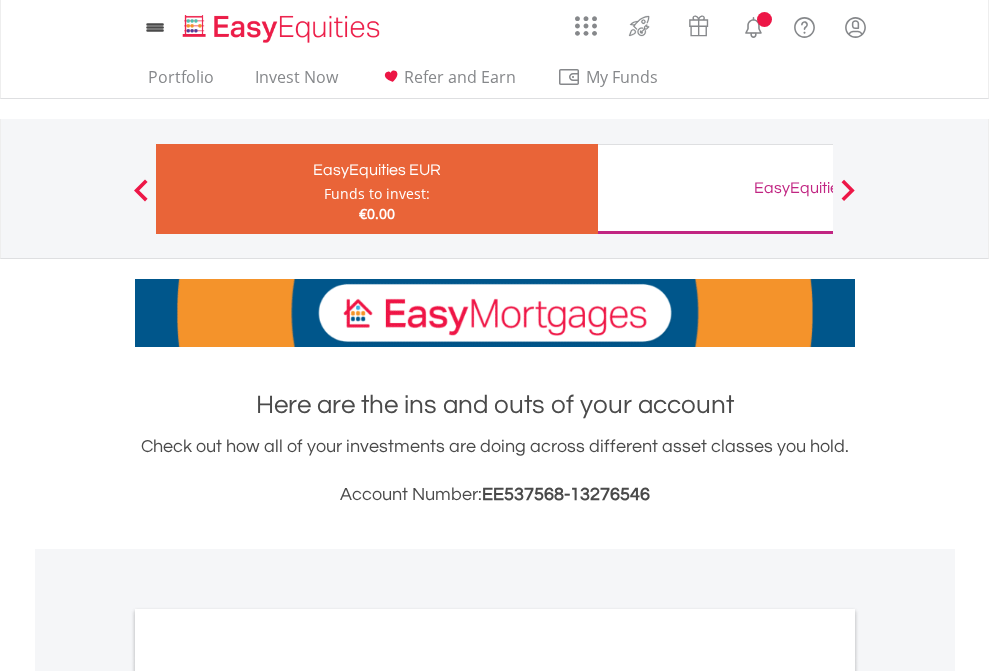 scroll, scrollTop: 0, scrollLeft: 0, axis: both 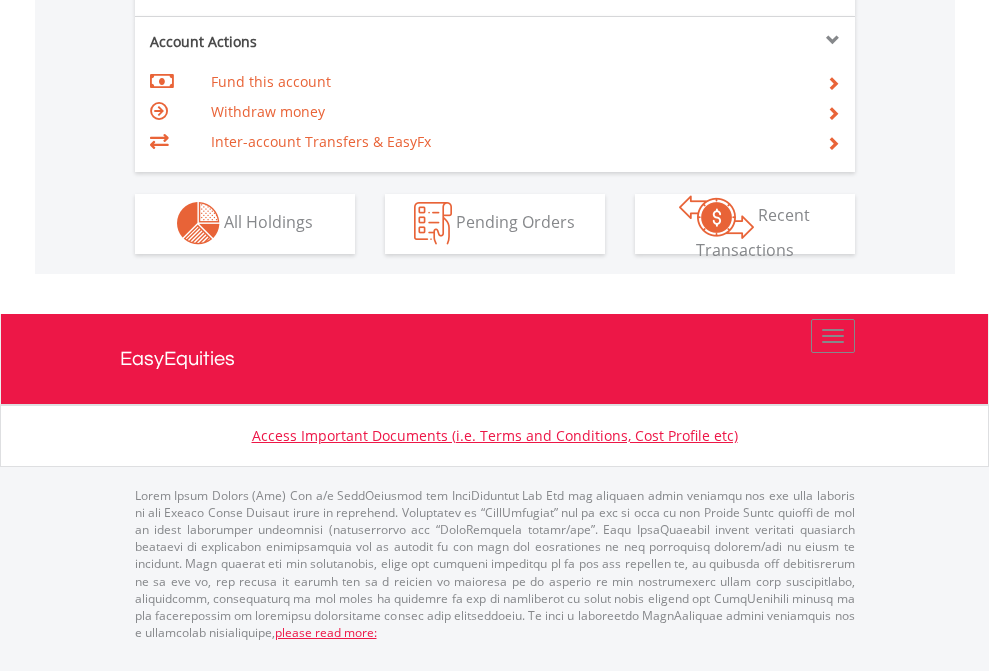 click on "Investment types" at bounding box center (706, -353) 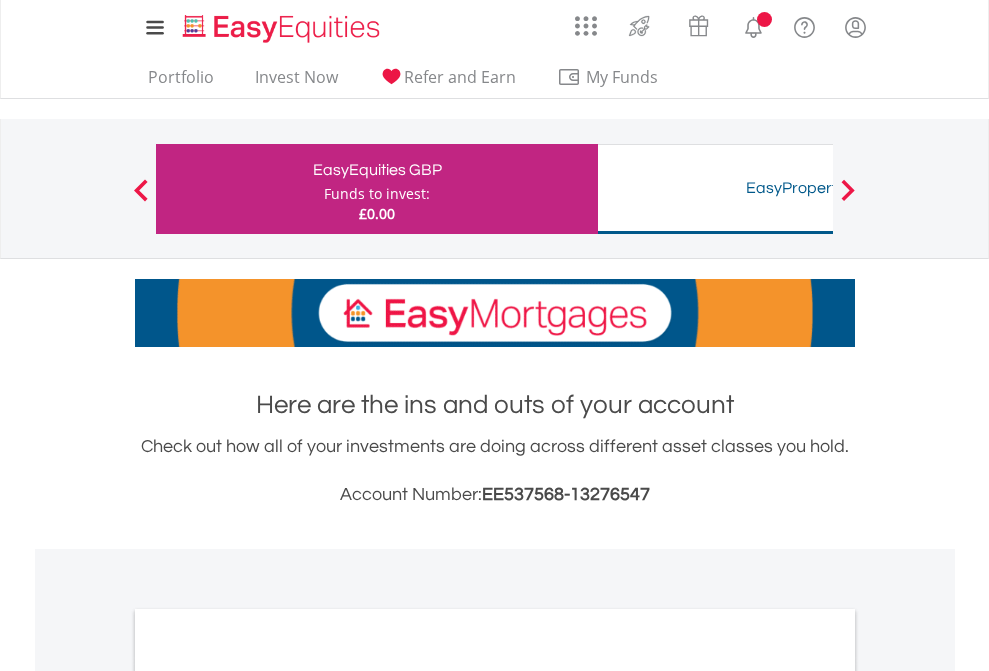 scroll, scrollTop: 0, scrollLeft: 0, axis: both 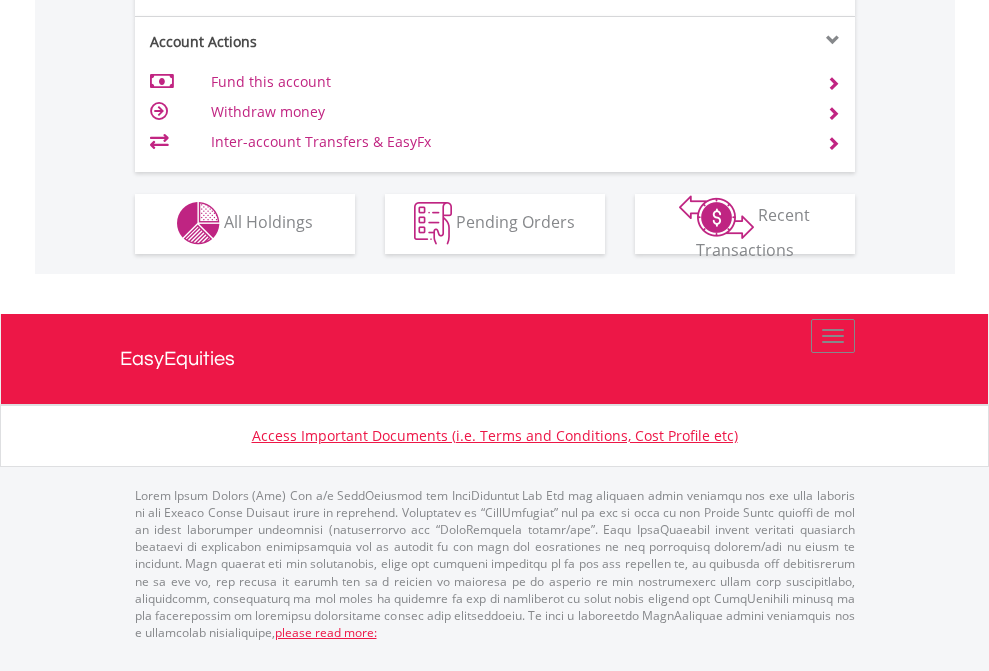 click on "Investment types" at bounding box center (706, -353) 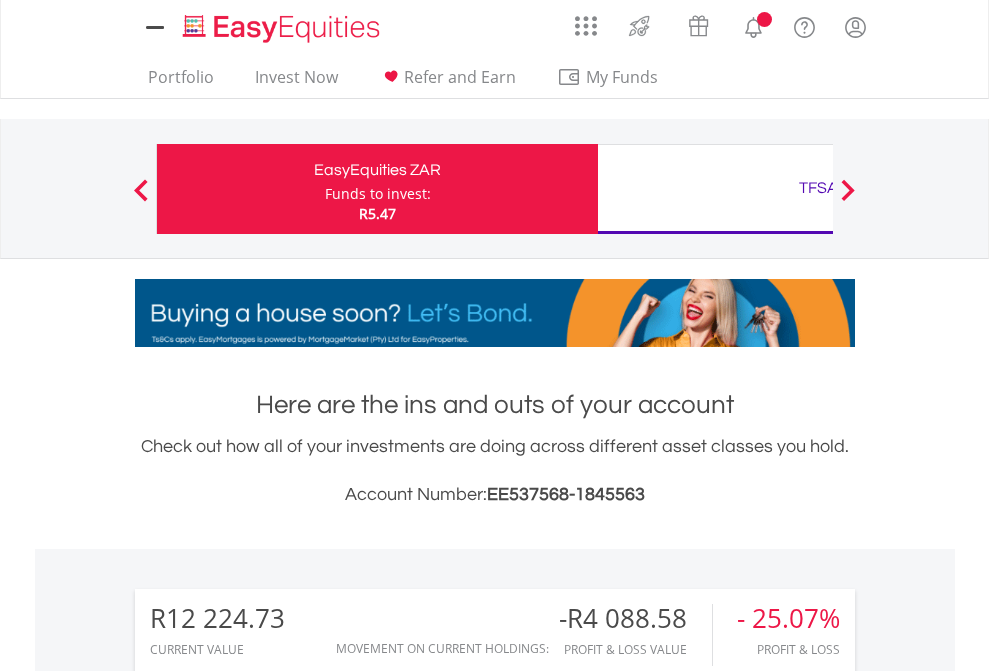scroll, scrollTop: 1573, scrollLeft: 0, axis: vertical 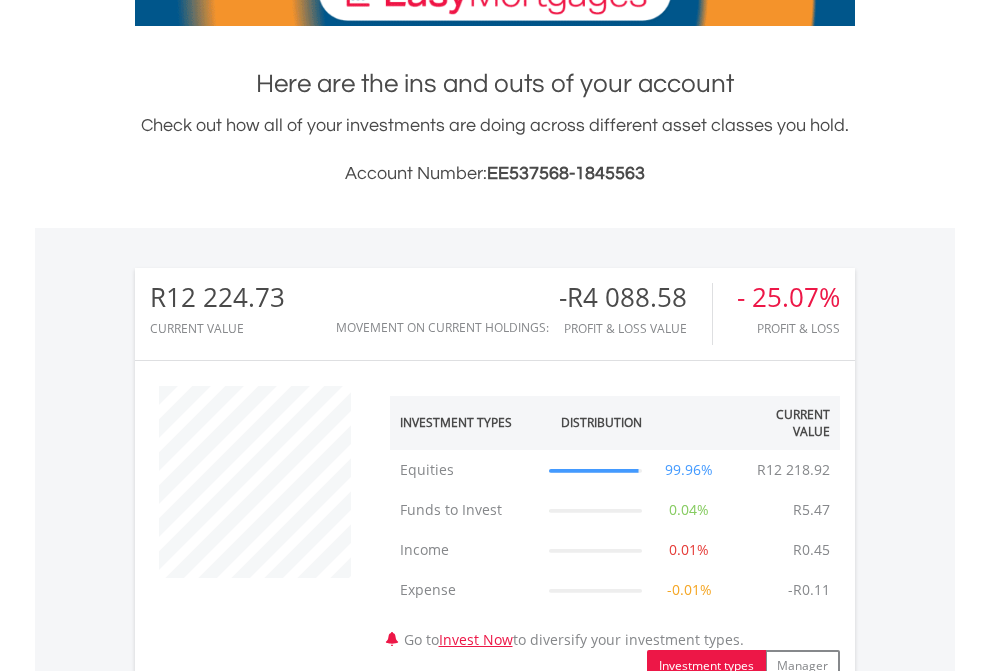 click on "All Holdings" at bounding box center (268, 1225) 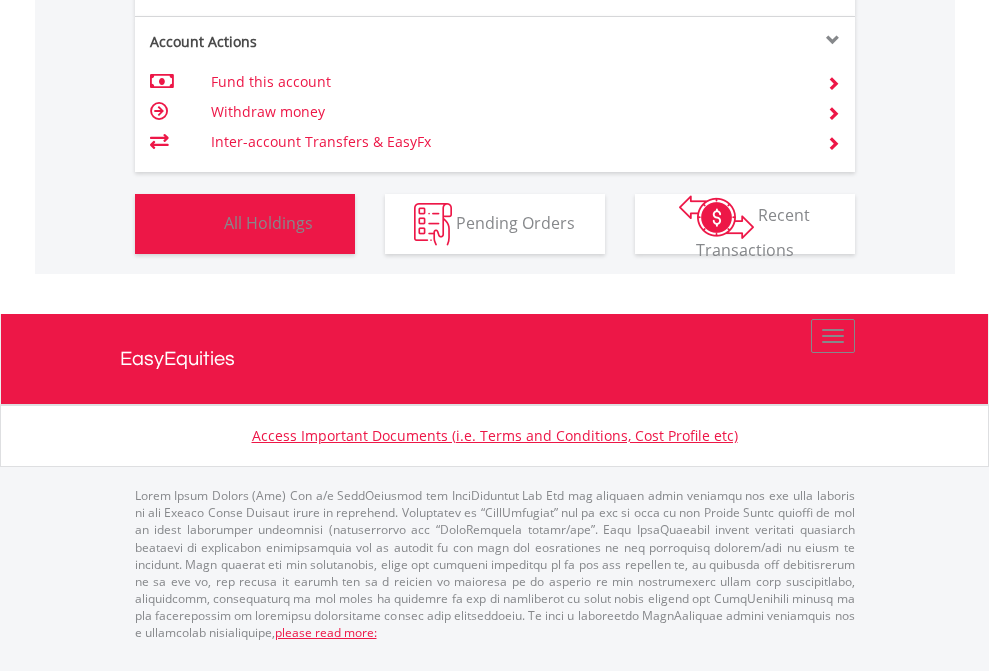 scroll, scrollTop: 999808, scrollLeft: 999687, axis: both 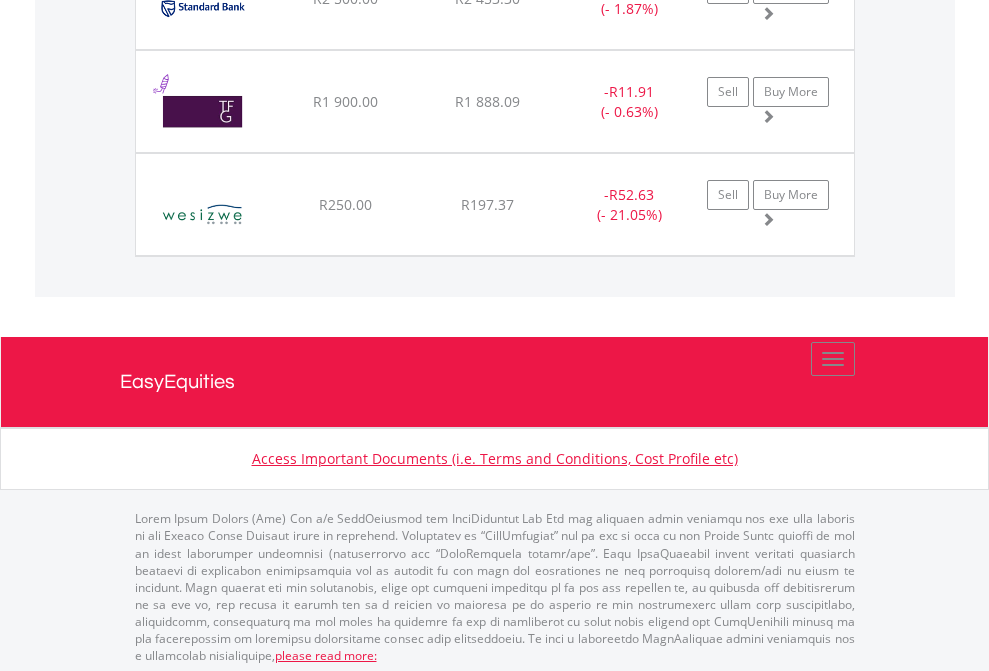 click on "TFSA" at bounding box center [818, -2116] 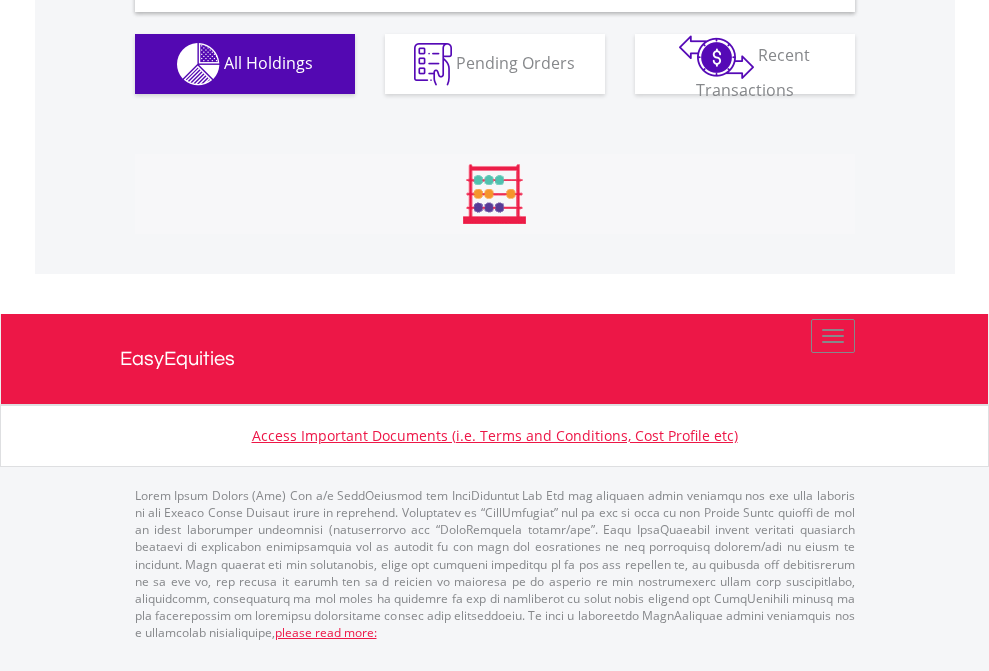 scroll, scrollTop: 1933, scrollLeft: 0, axis: vertical 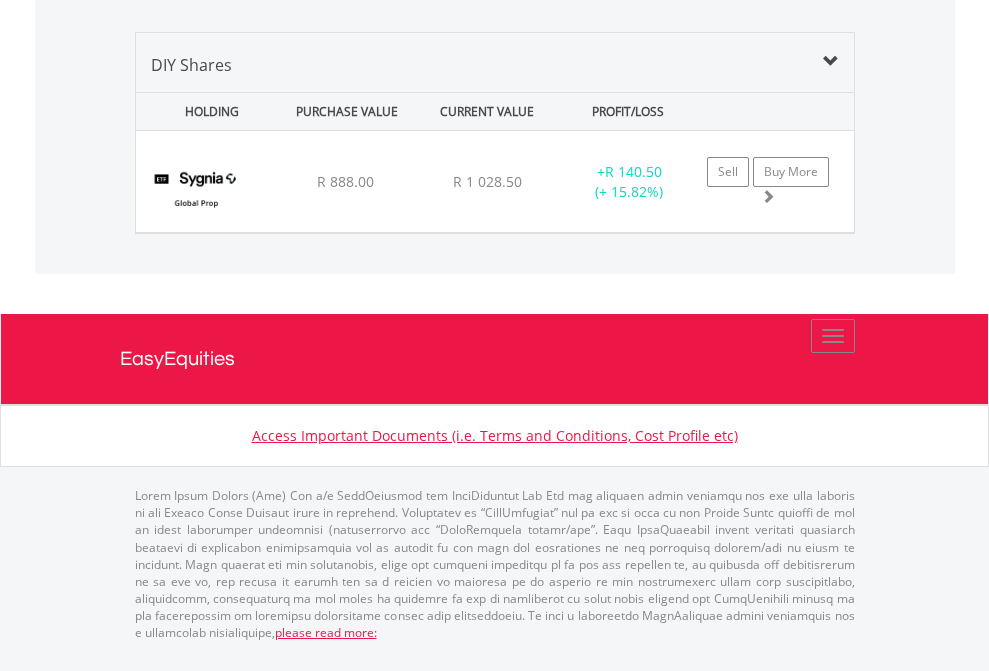 click on "EasyEquities USD" at bounding box center (818, -968) 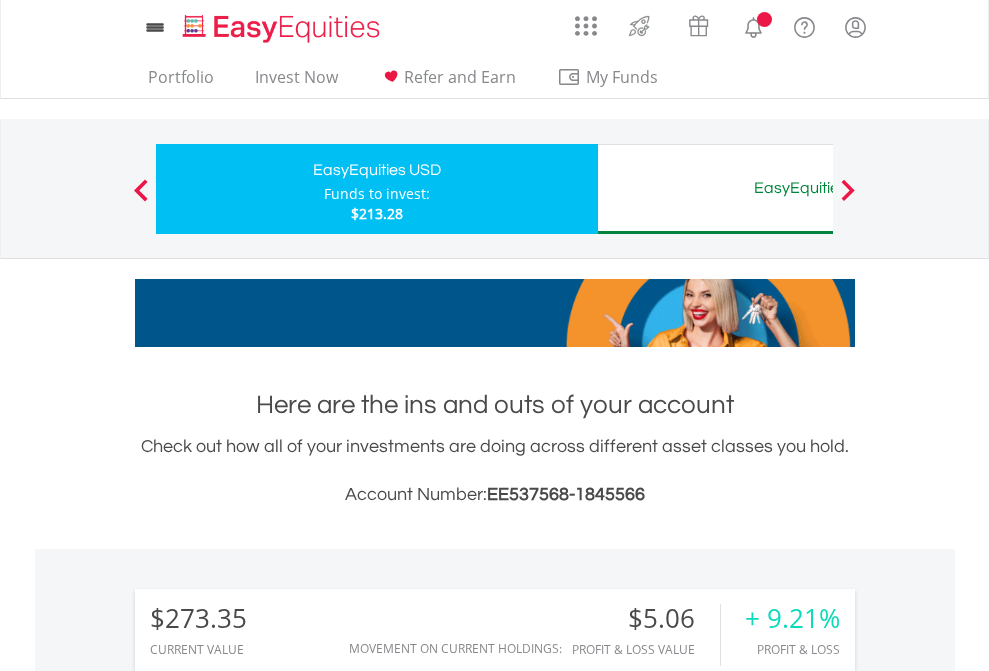 scroll, scrollTop: 1493, scrollLeft: 0, axis: vertical 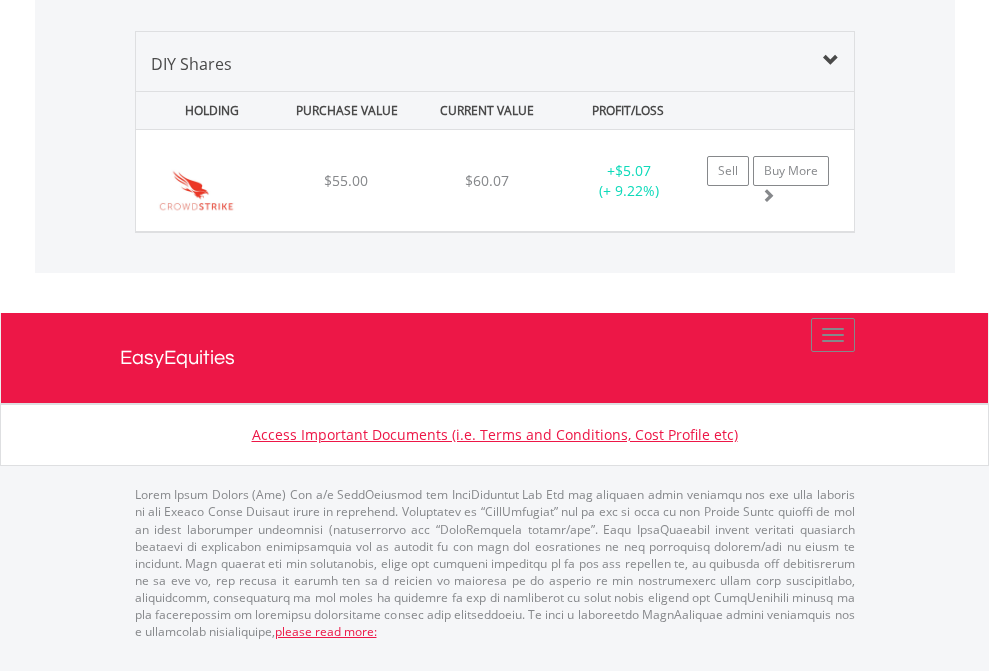 click on "EasyEquities AUD" at bounding box center [818, -1339] 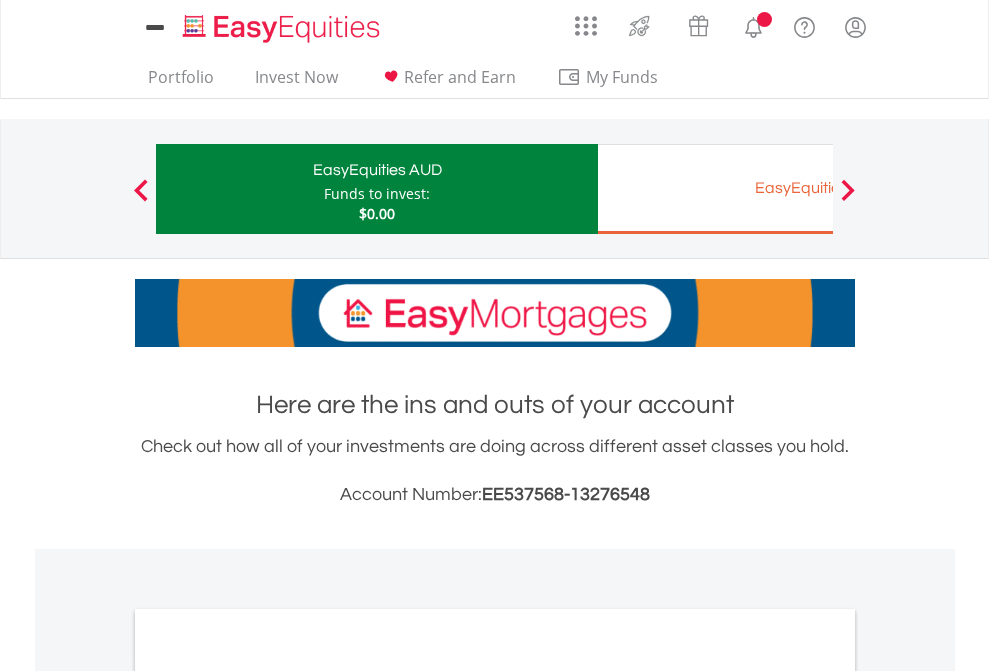 scroll, scrollTop: 1202, scrollLeft: 0, axis: vertical 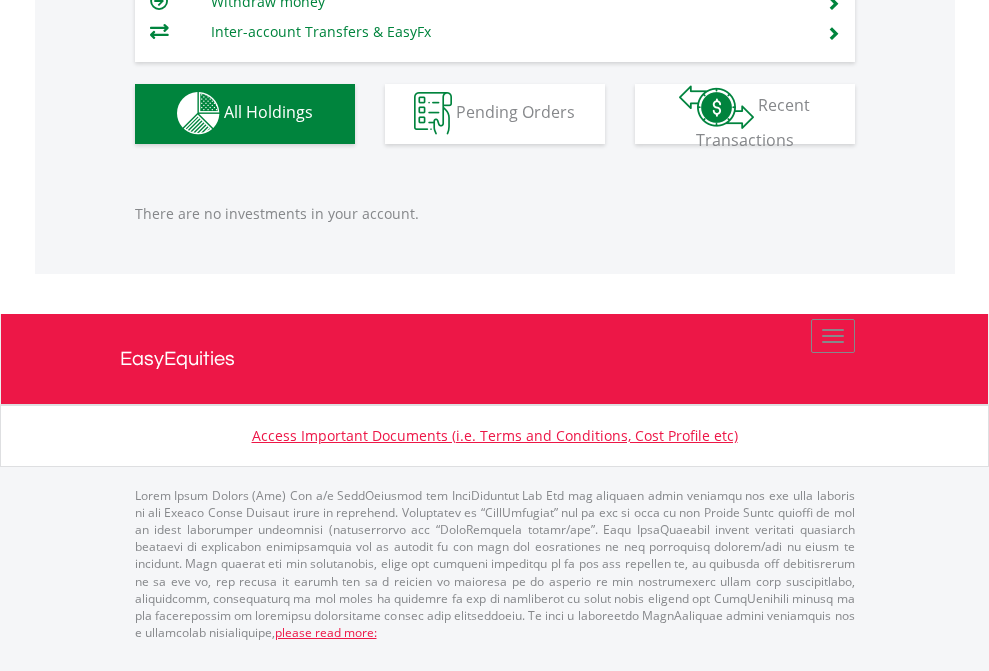 click on "EasyEquities EUR" at bounding box center (818, -1142) 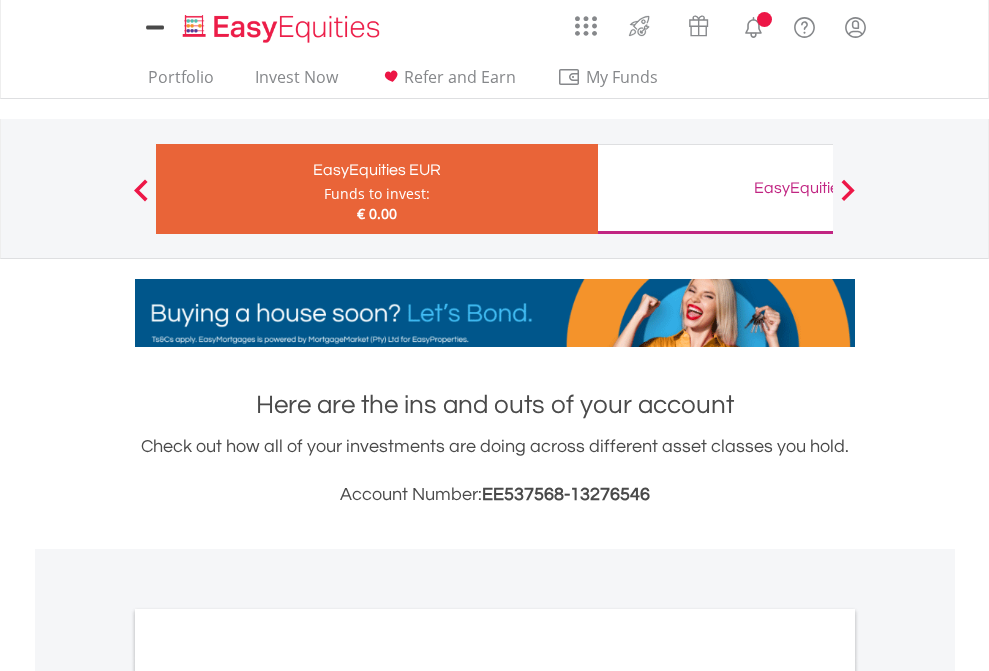 scroll, scrollTop: 1202, scrollLeft: 0, axis: vertical 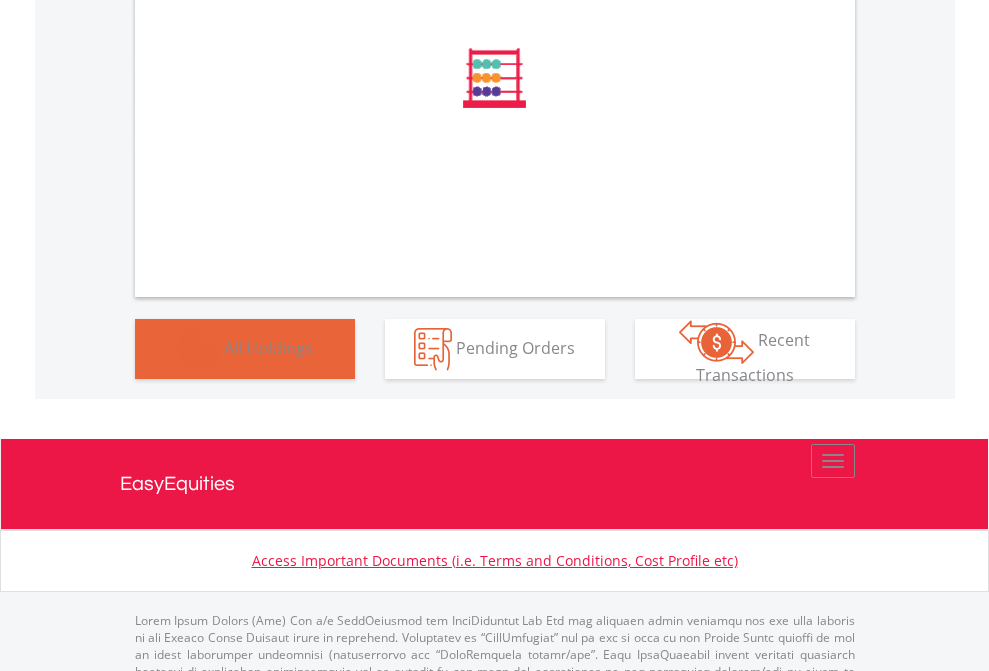 click on "All Holdings" at bounding box center (268, 347) 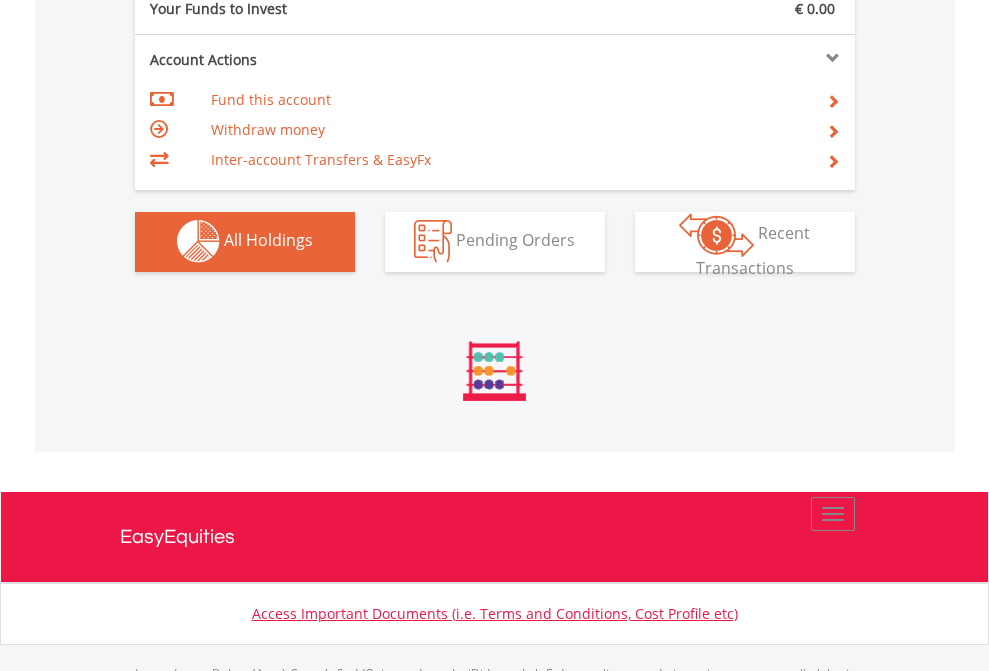 scroll, scrollTop: 999808, scrollLeft: 999687, axis: both 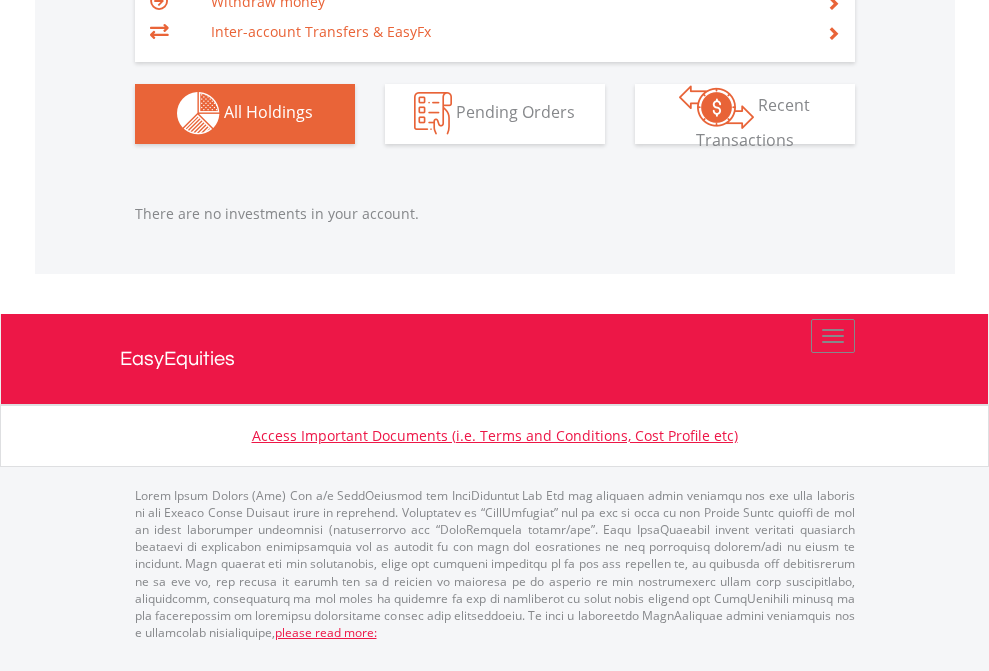 click on "EasyEquities GBP" at bounding box center (818, -1142) 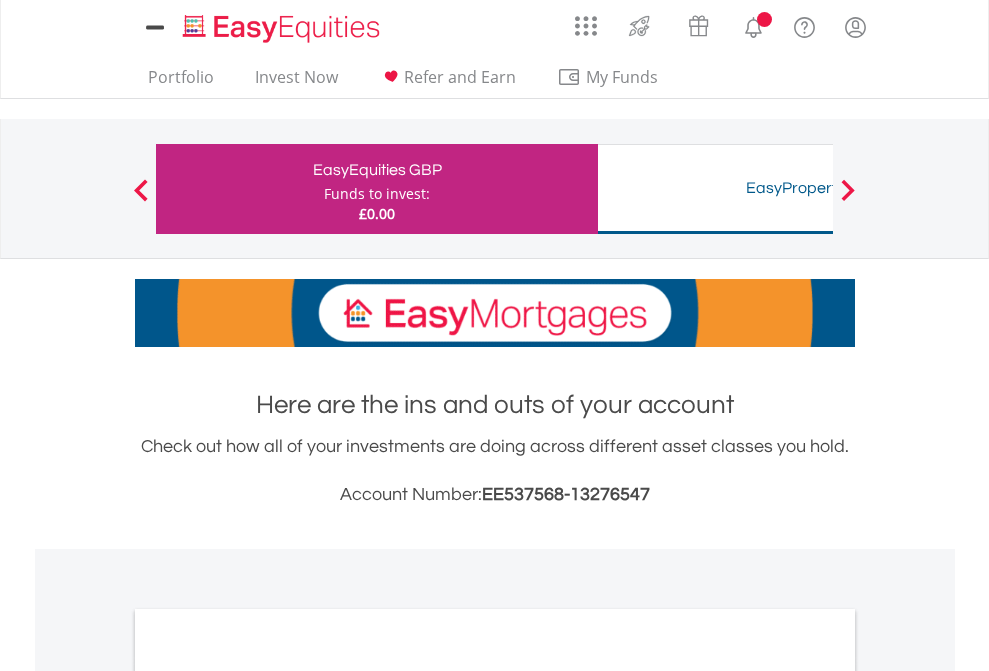 scroll, scrollTop: 0, scrollLeft: 0, axis: both 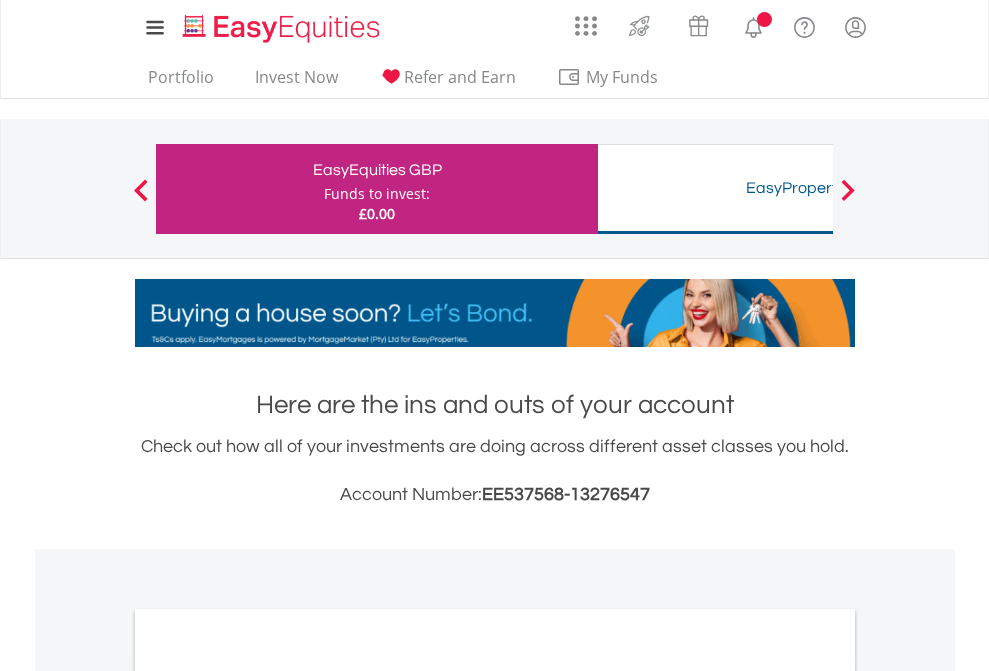 click on "All Holdings" at bounding box center (268, 1096) 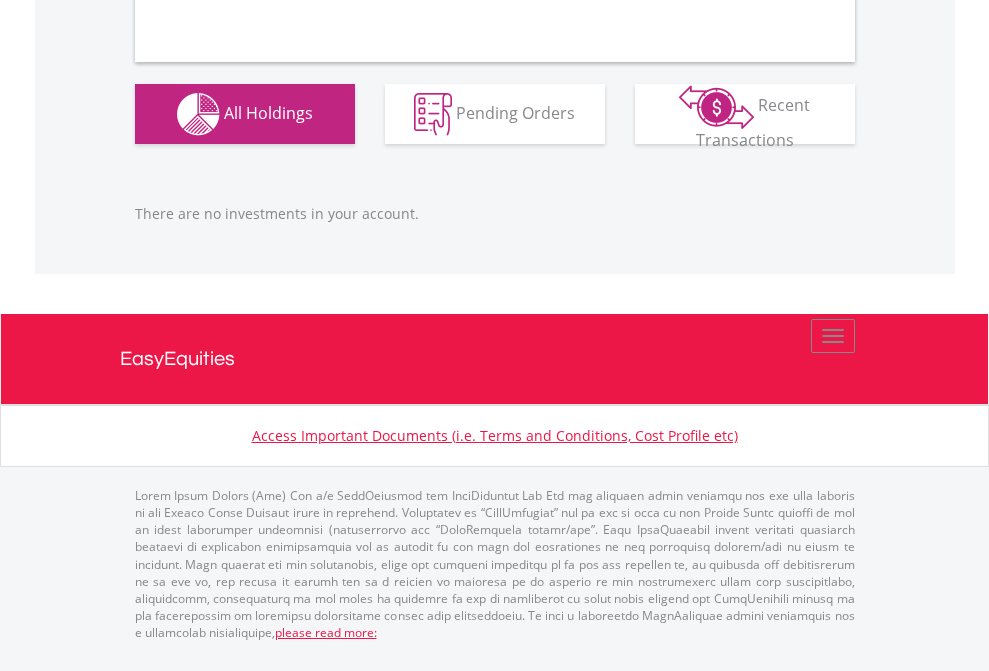 scroll, scrollTop: 1980, scrollLeft: 0, axis: vertical 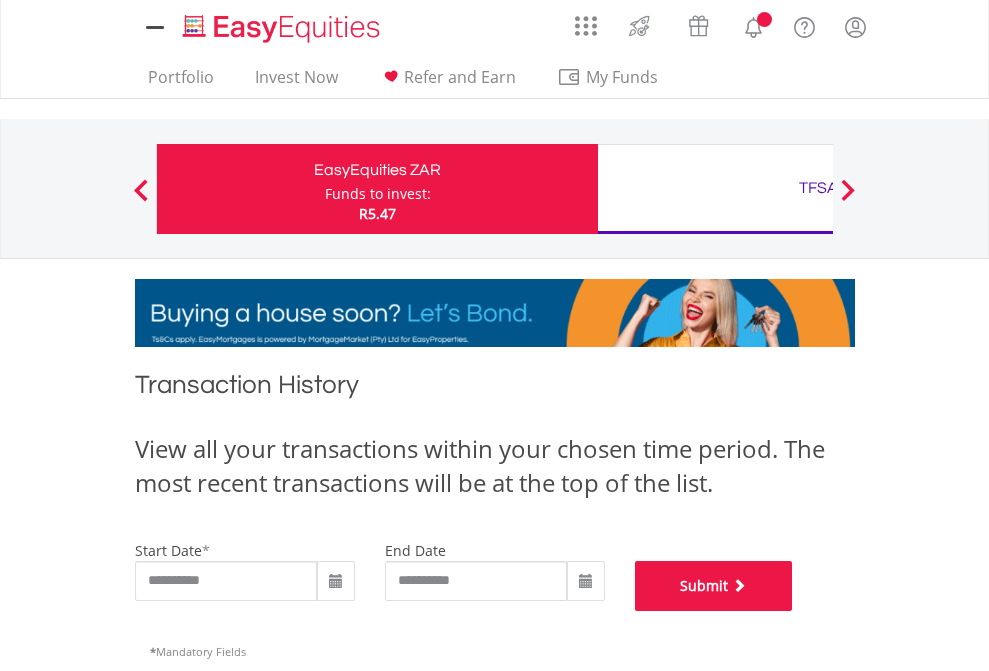 click on "Submit" at bounding box center (714, 586) 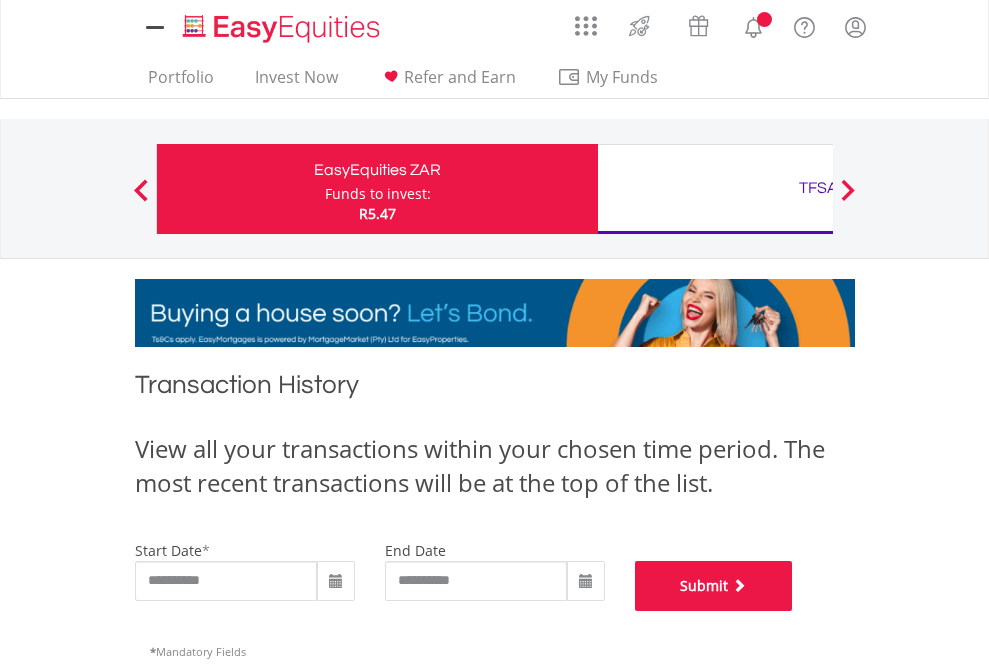scroll, scrollTop: 811, scrollLeft: 0, axis: vertical 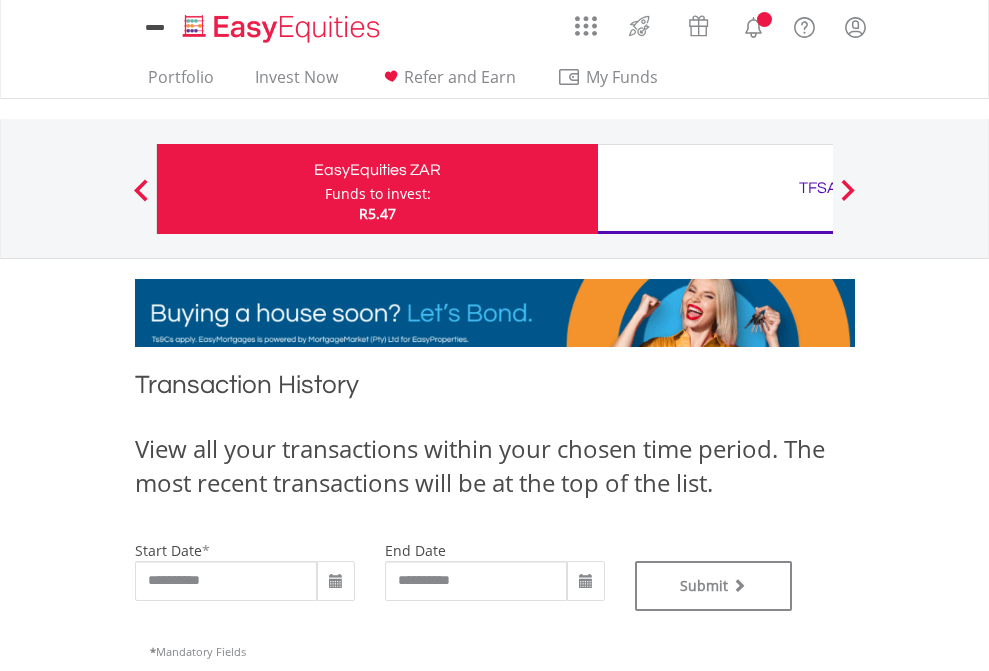 click on "TFSA" at bounding box center (818, 188) 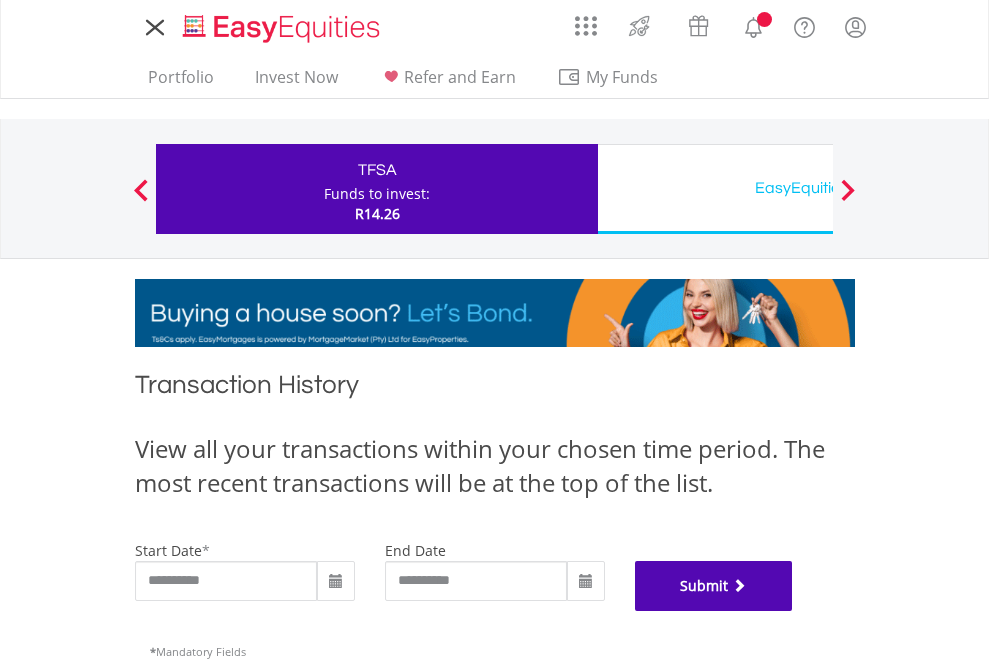 click on "Submit" at bounding box center [714, 586] 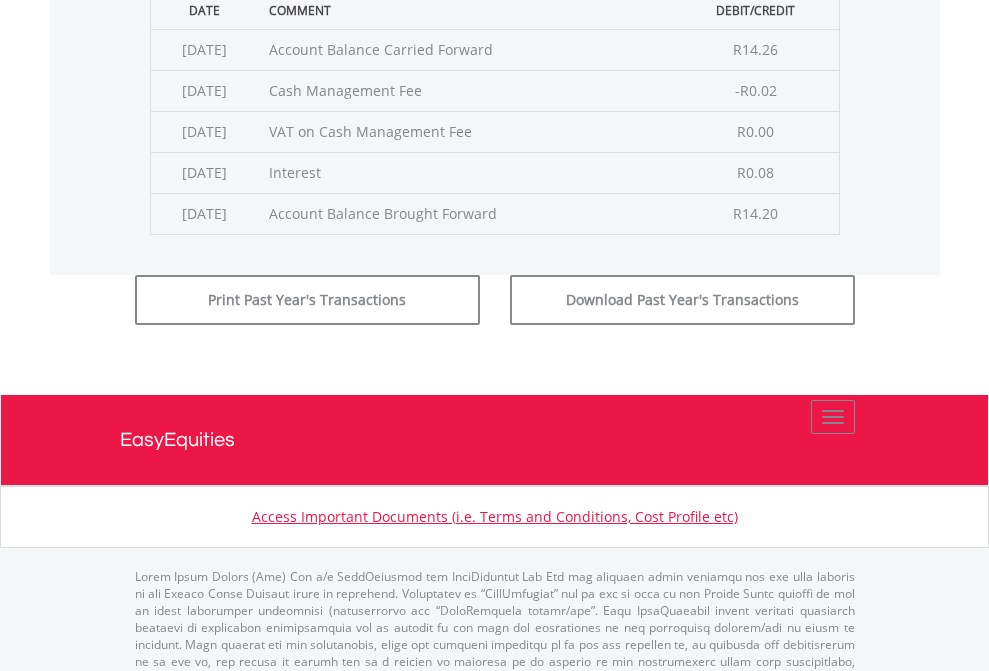 scroll, scrollTop: 811, scrollLeft: 0, axis: vertical 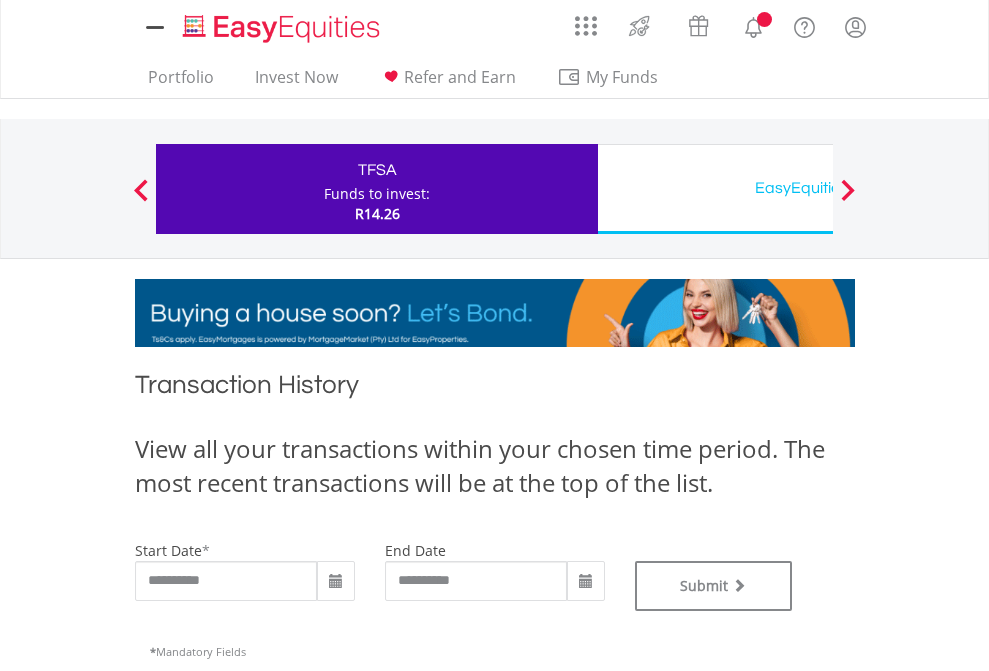 click on "EasyEquities USD" at bounding box center (818, 188) 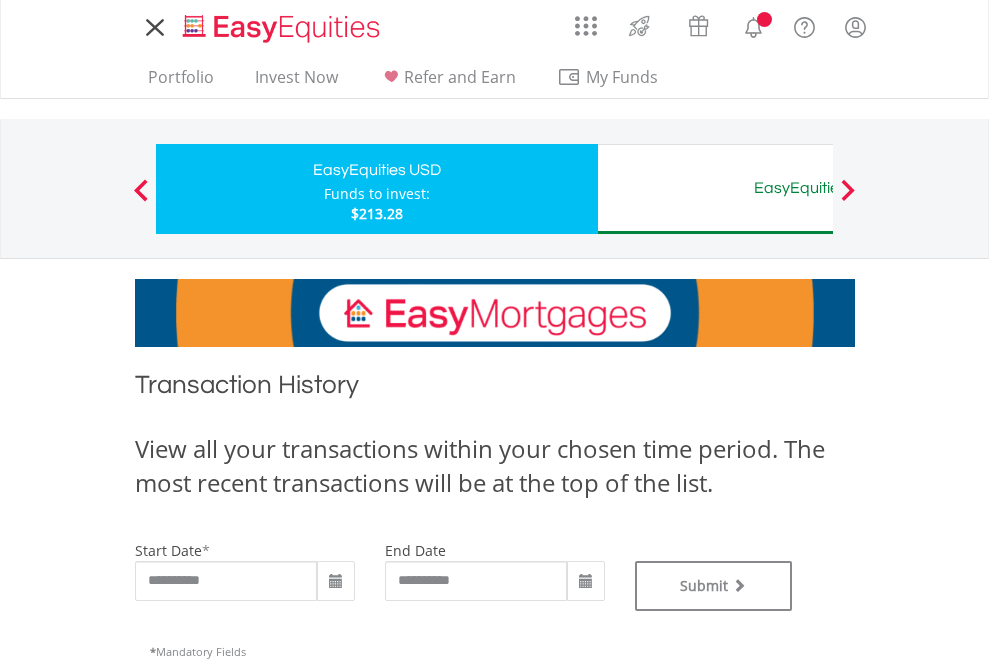 scroll, scrollTop: 0, scrollLeft: 0, axis: both 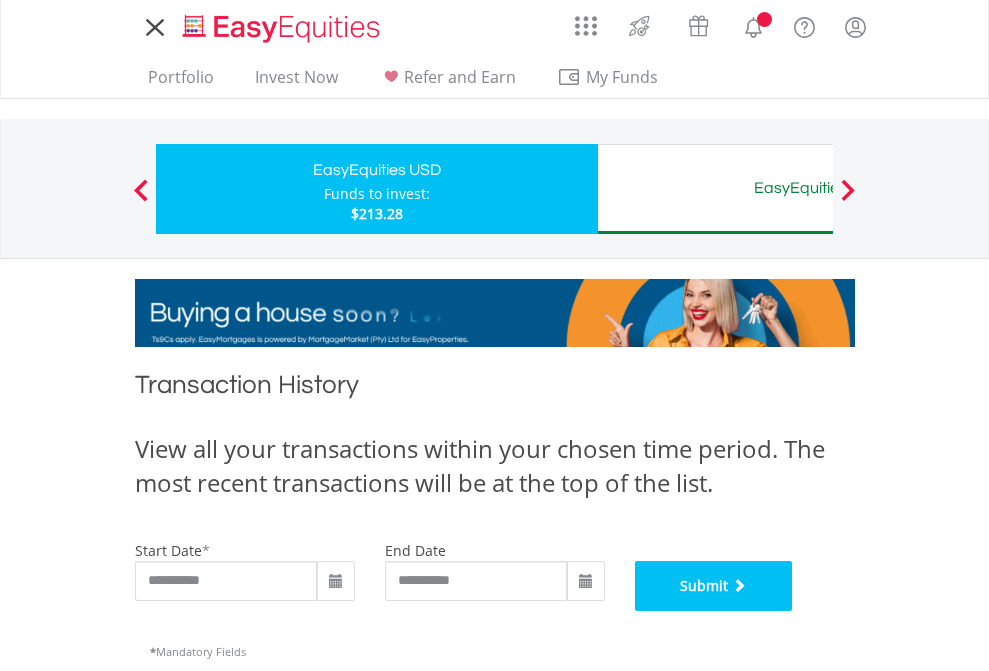 click on "Submit" at bounding box center [714, 586] 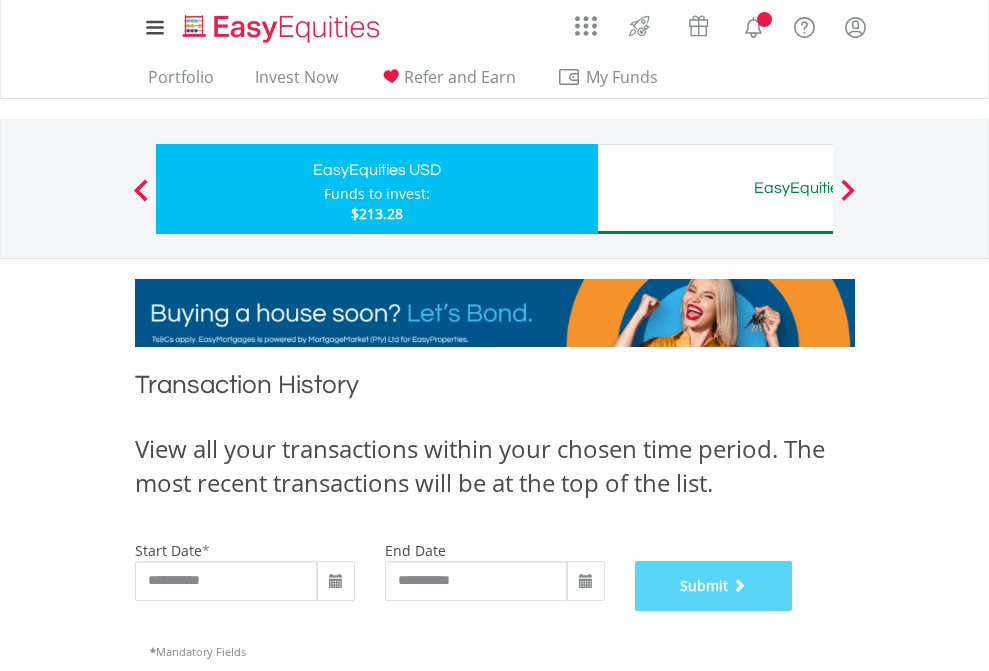 scroll, scrollTop: 811, scrollLeft: 0, axis: vertical 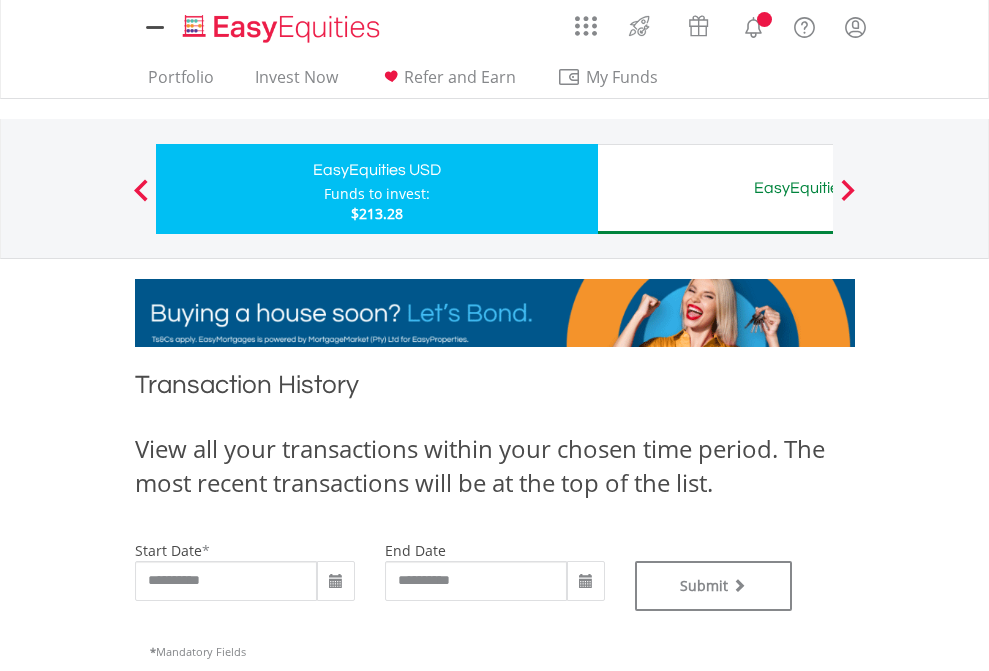 click on "EasyEquities AUD" at bounding box center [818, 188] 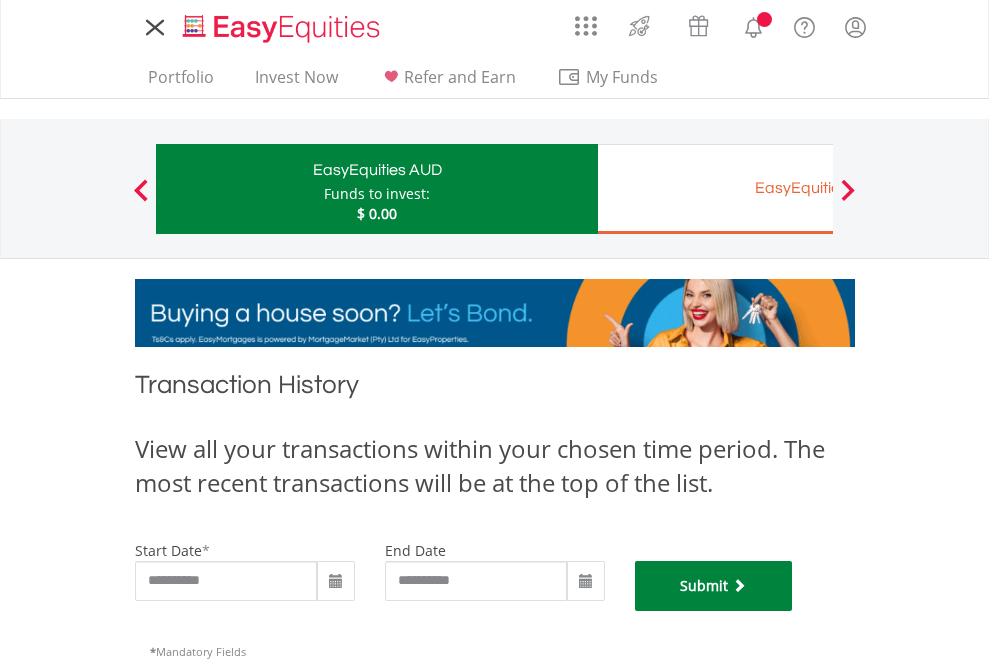 click on "Submit" at bounding box center (714, 586) 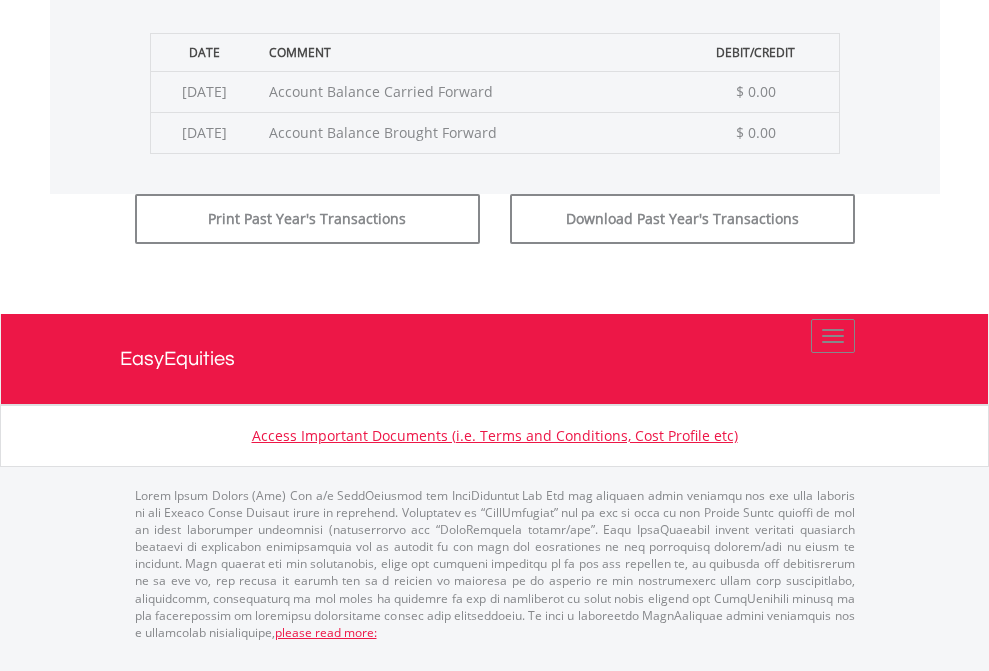scroll, scrollTop: 811, scrollLeft: 0, axis: vertical 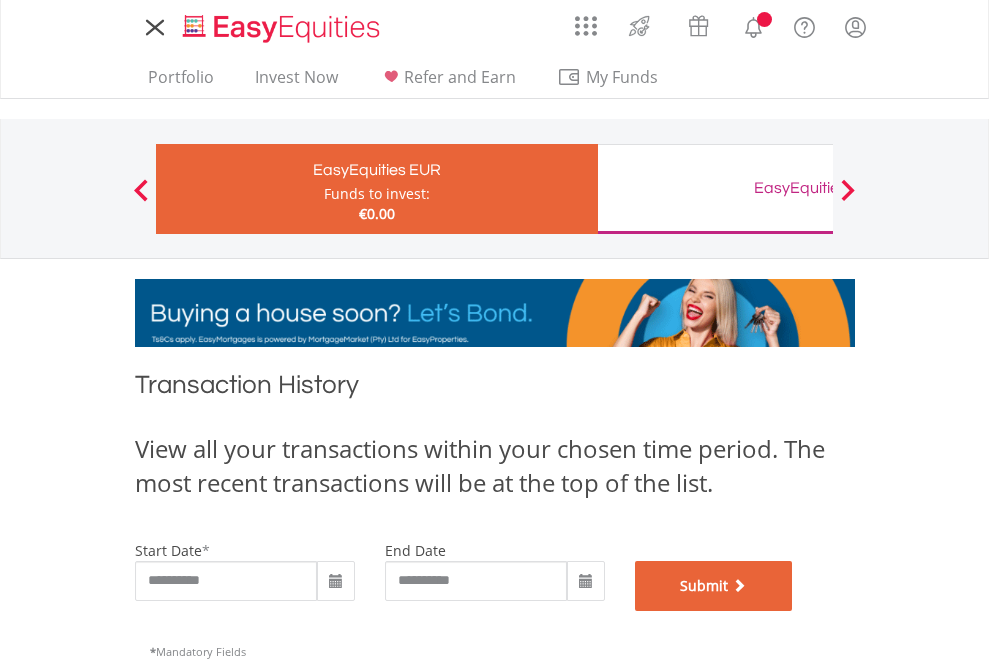click on "Submit" at bounding box center (714, 586) 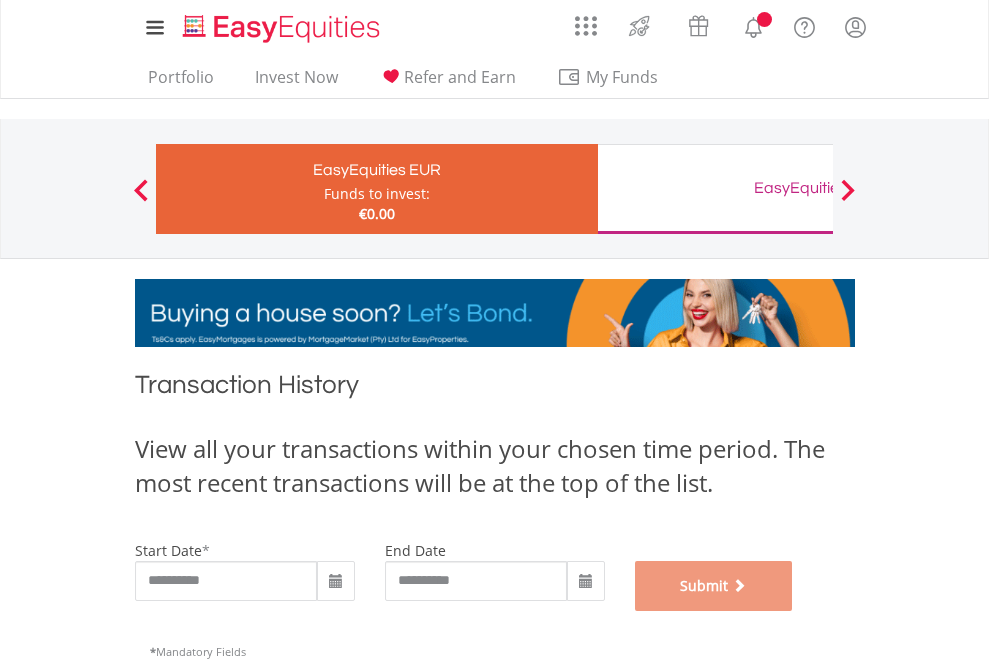 scroll, scrollTop: 811, scrollLeft: 0, axis: vertical 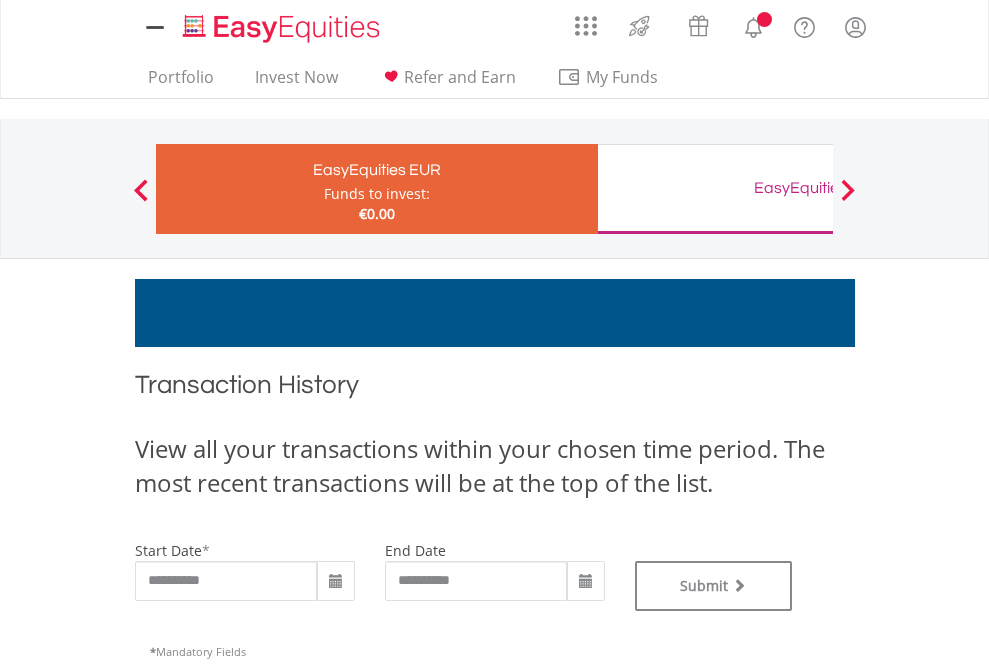 click on "EasyEquities GBP" at bounding box center (818, 188) 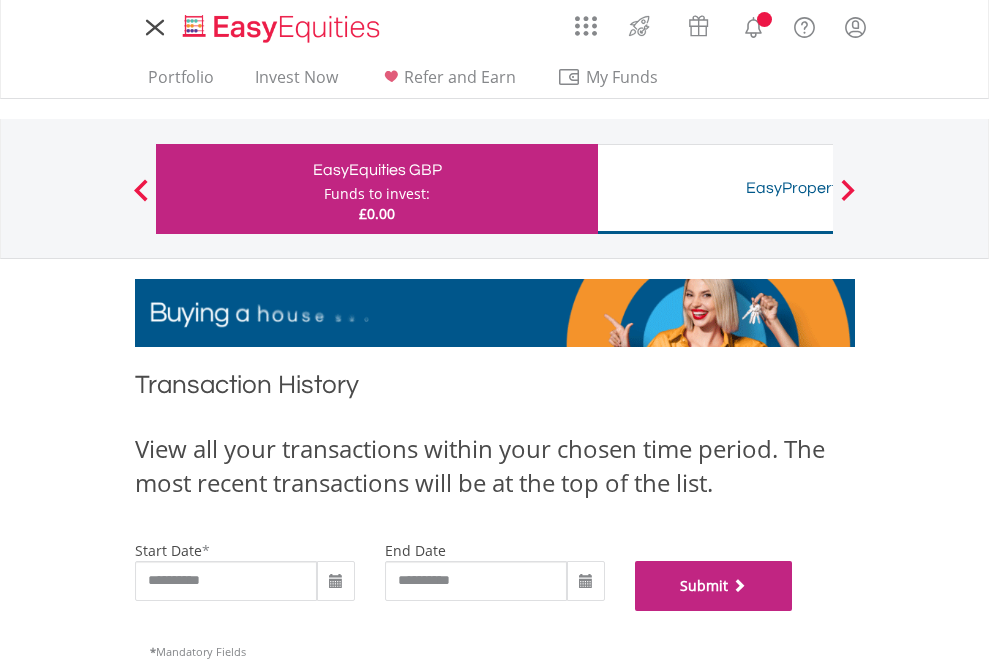 click on "Submit" at bounding box center [714, 586] 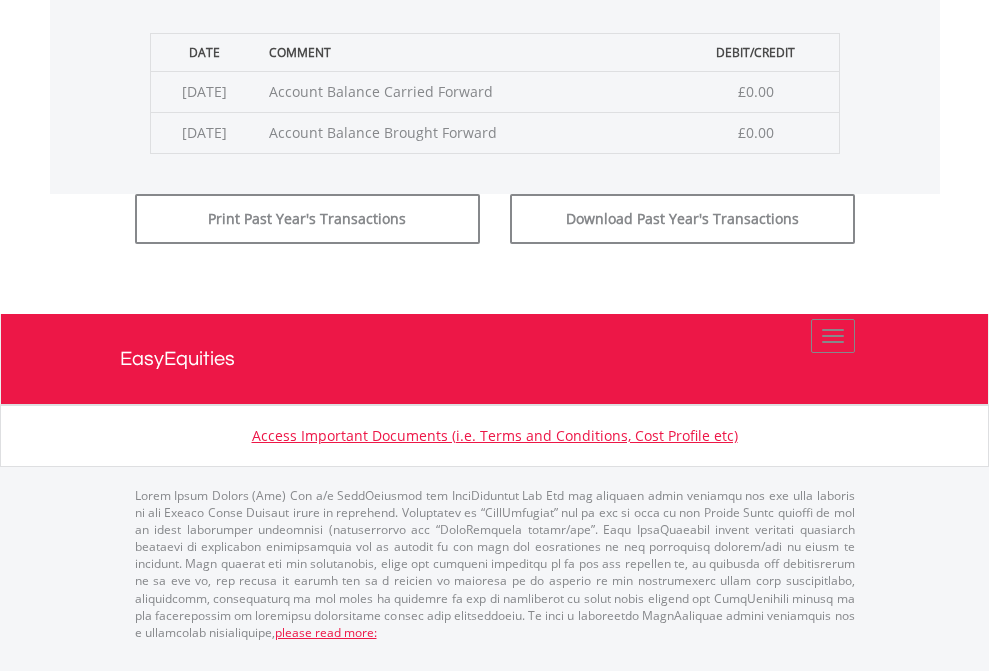 scroll, scrollTop: 811, scrollLeft: 0, axis: vertical 